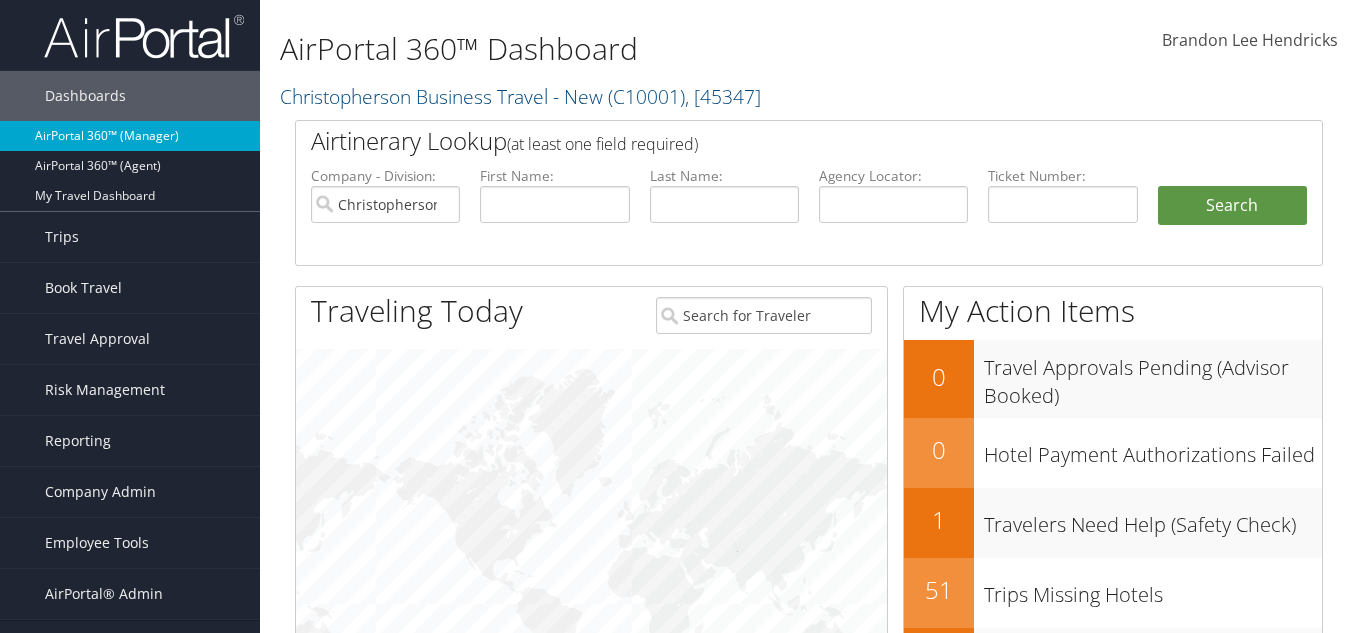 click on "AirPortal 360™ (Manager)" at bounding box center (130, 136) 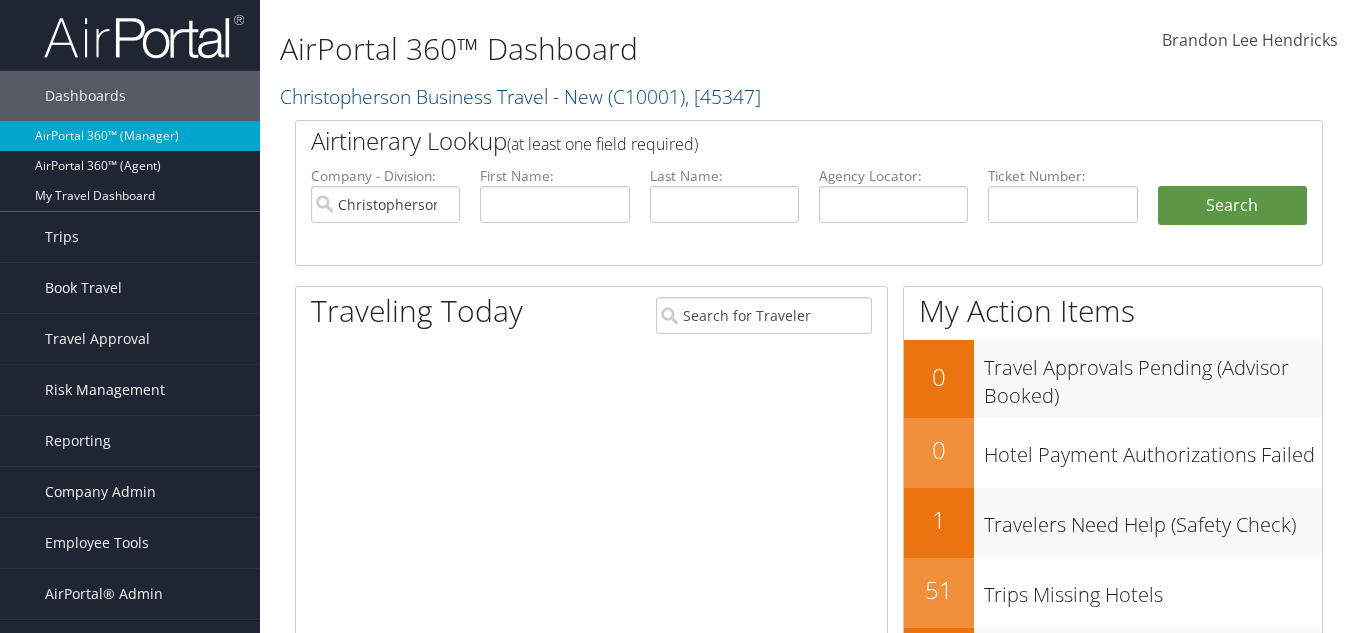 scroll, scrollTop: 0, scrollLeft: 0, axis: both 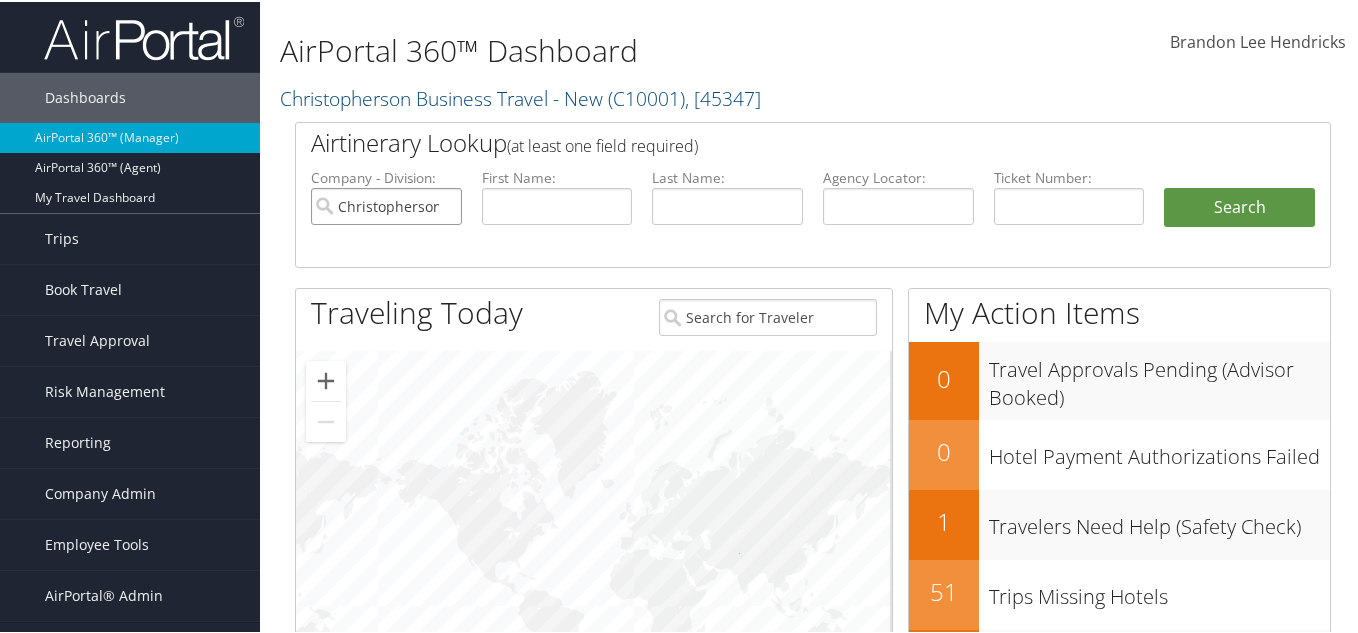 click on "Christopherson Business Travel - New" at bounding box center (386, 204) 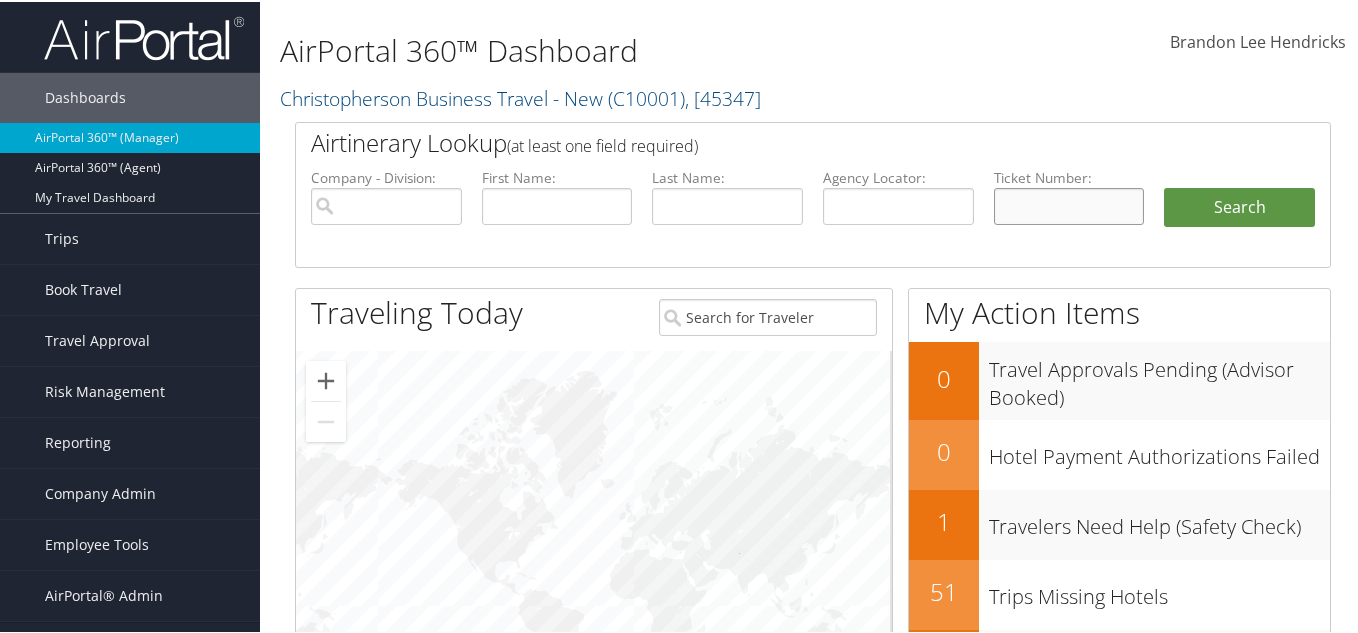 click at bounding box center [1069, 204] 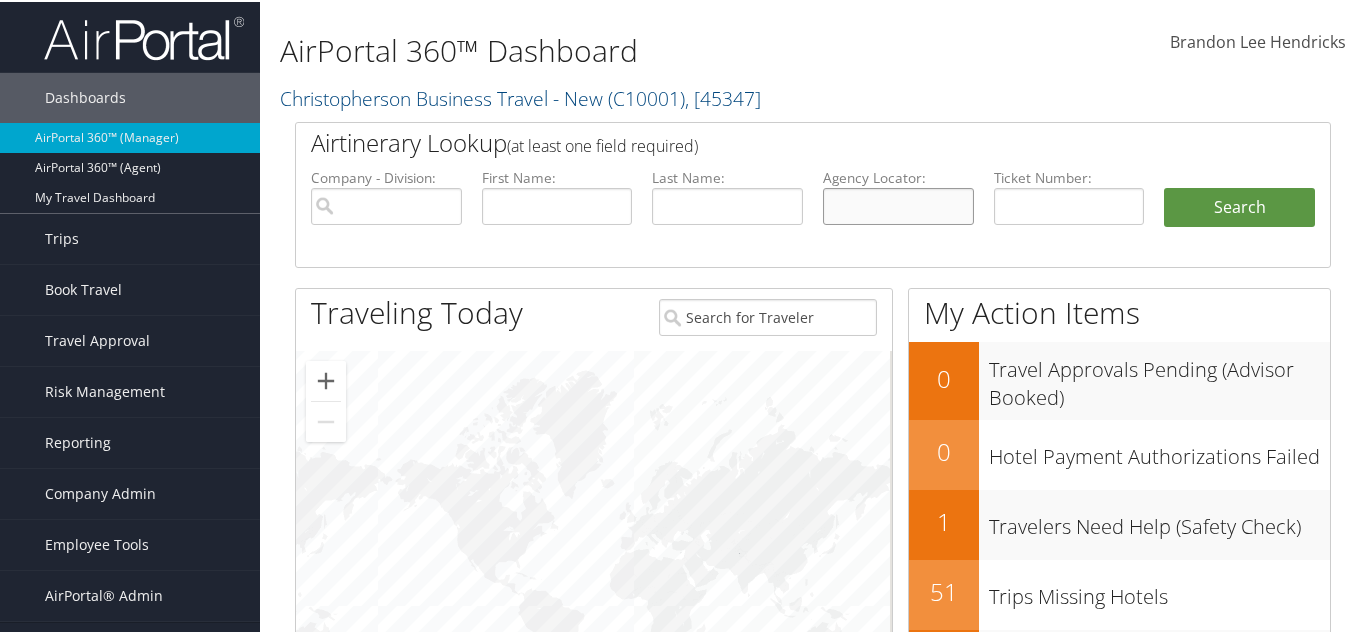 click at bounding box center [898, 204] 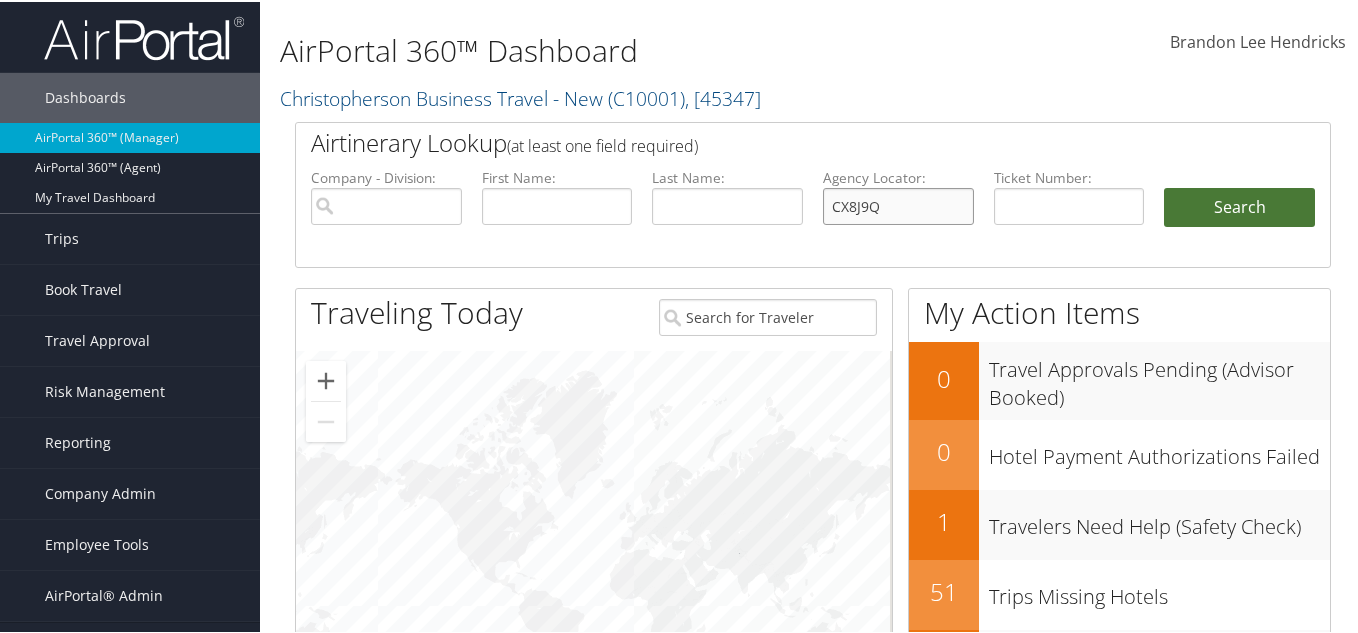 type on "CX8J9Q" 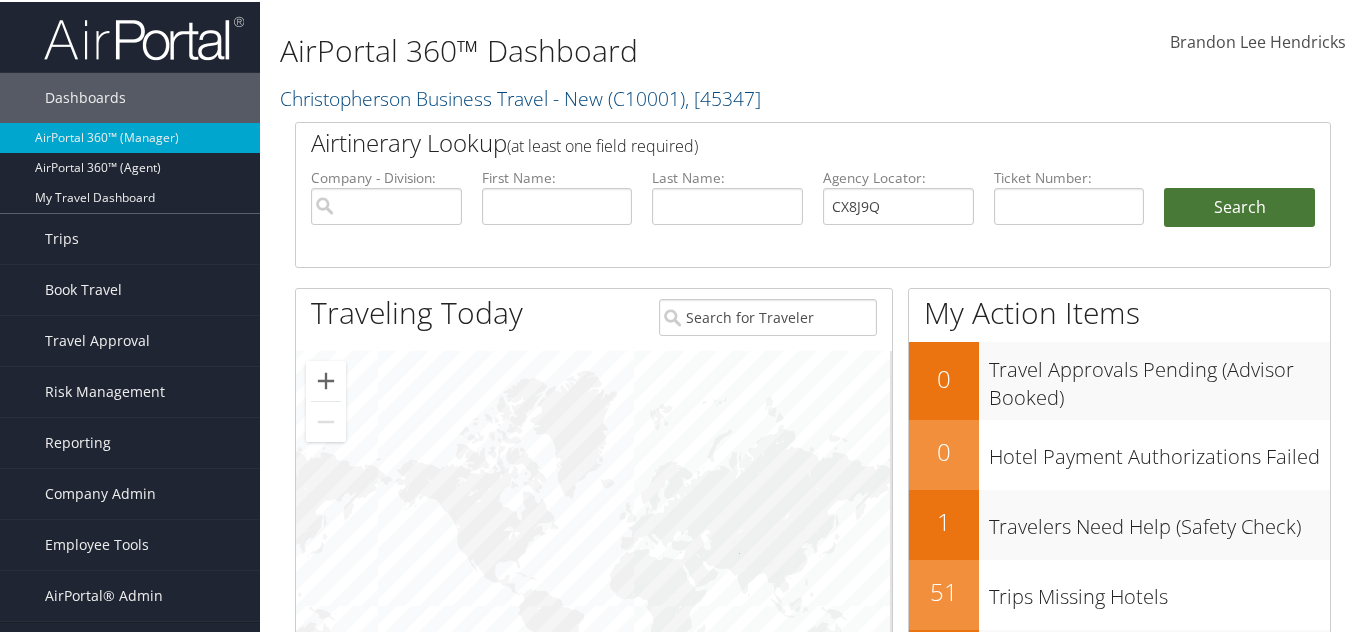 click on "Search" at bounding box center [1239, 206] 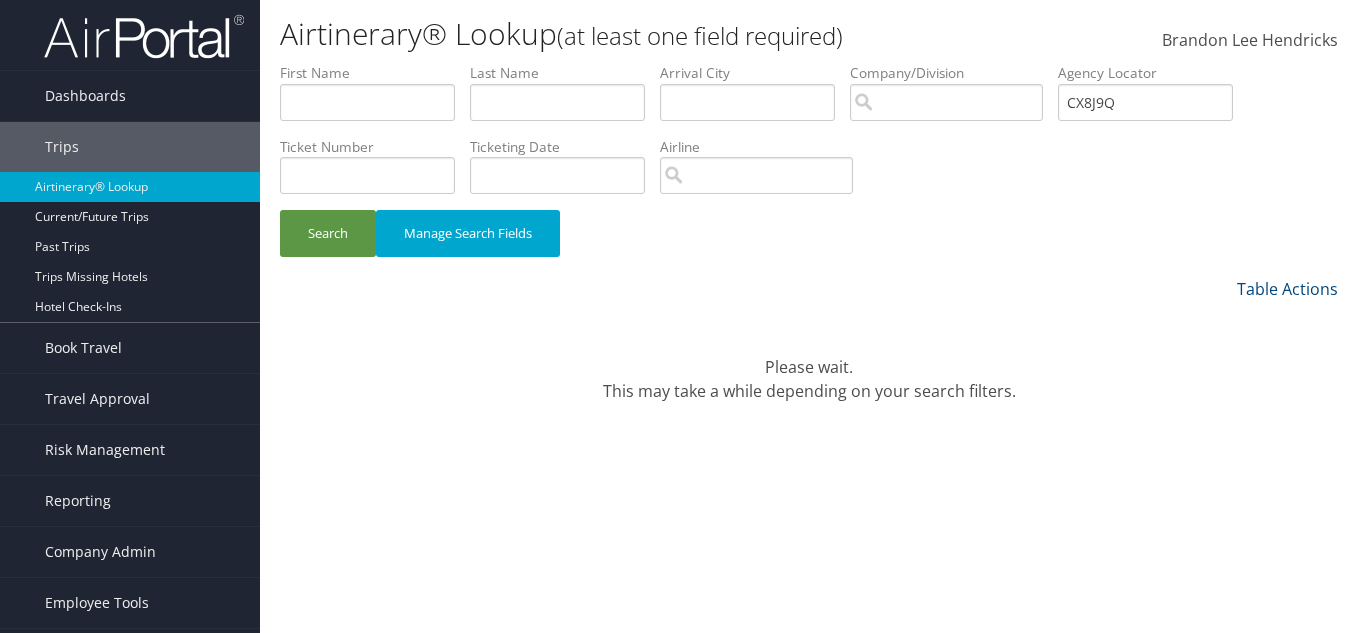 scroll, scrollTop: 0, scrollLeft: 0, axis: both 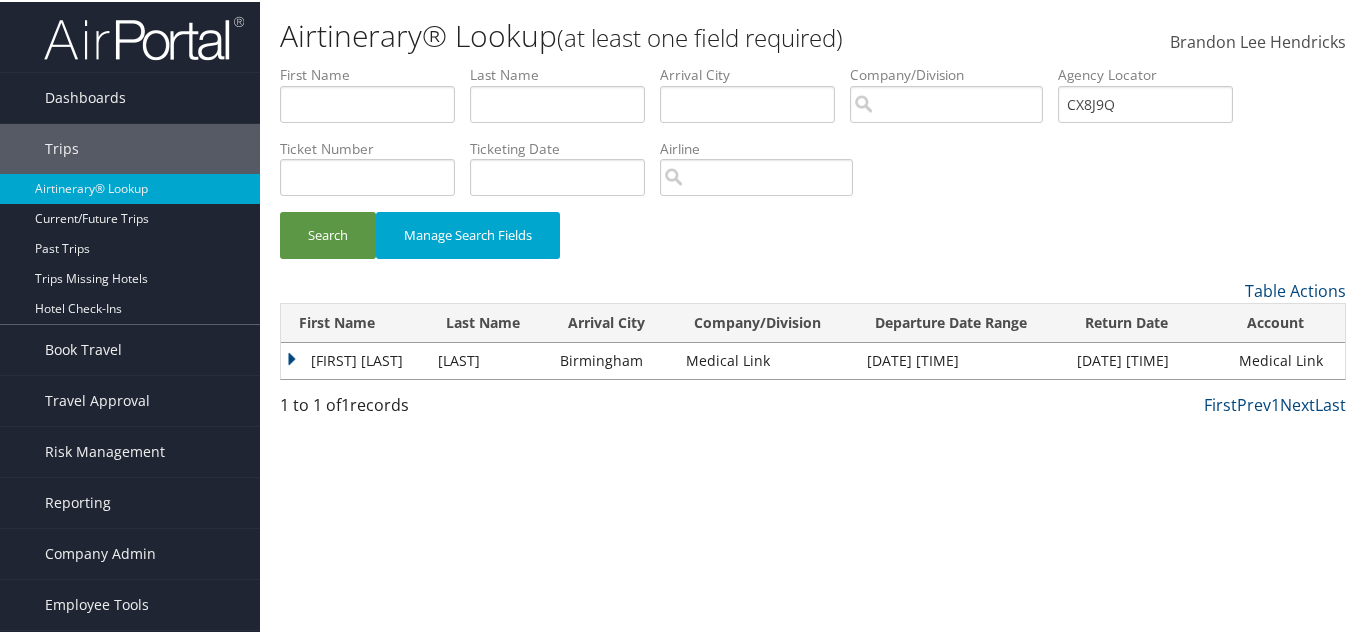 click on "MARTIN C" at bounding box center (354, 359) 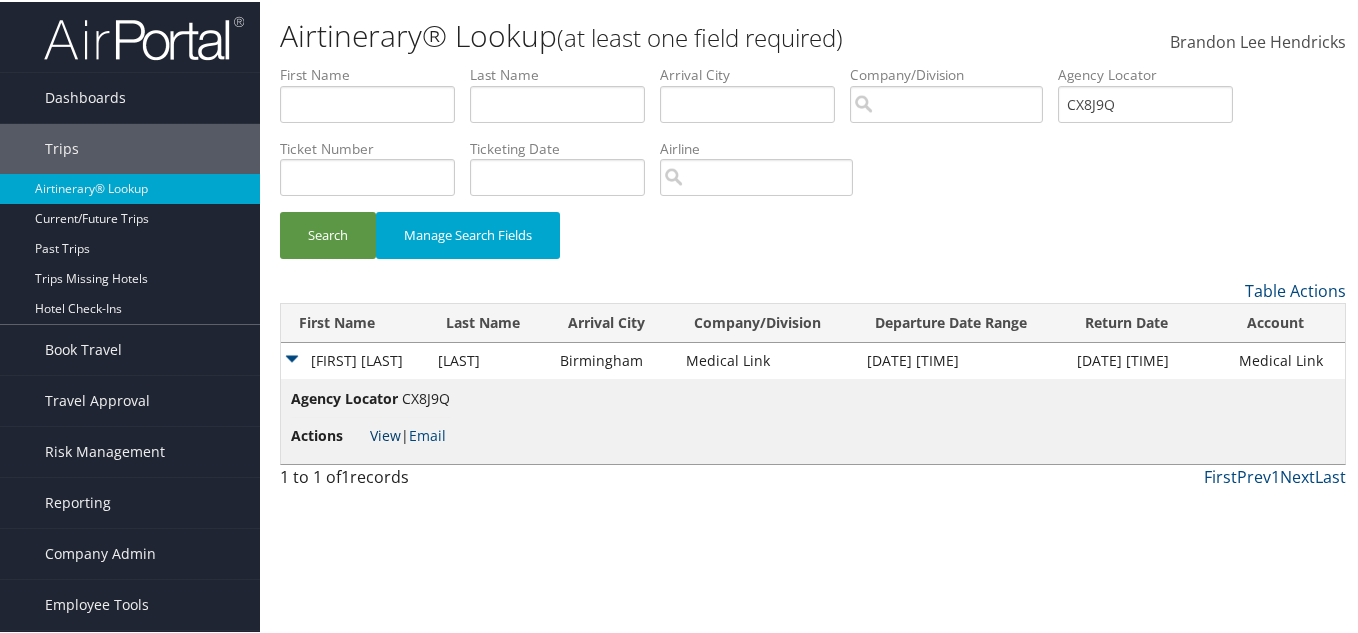click on "View" at bounding box center (385, 433) 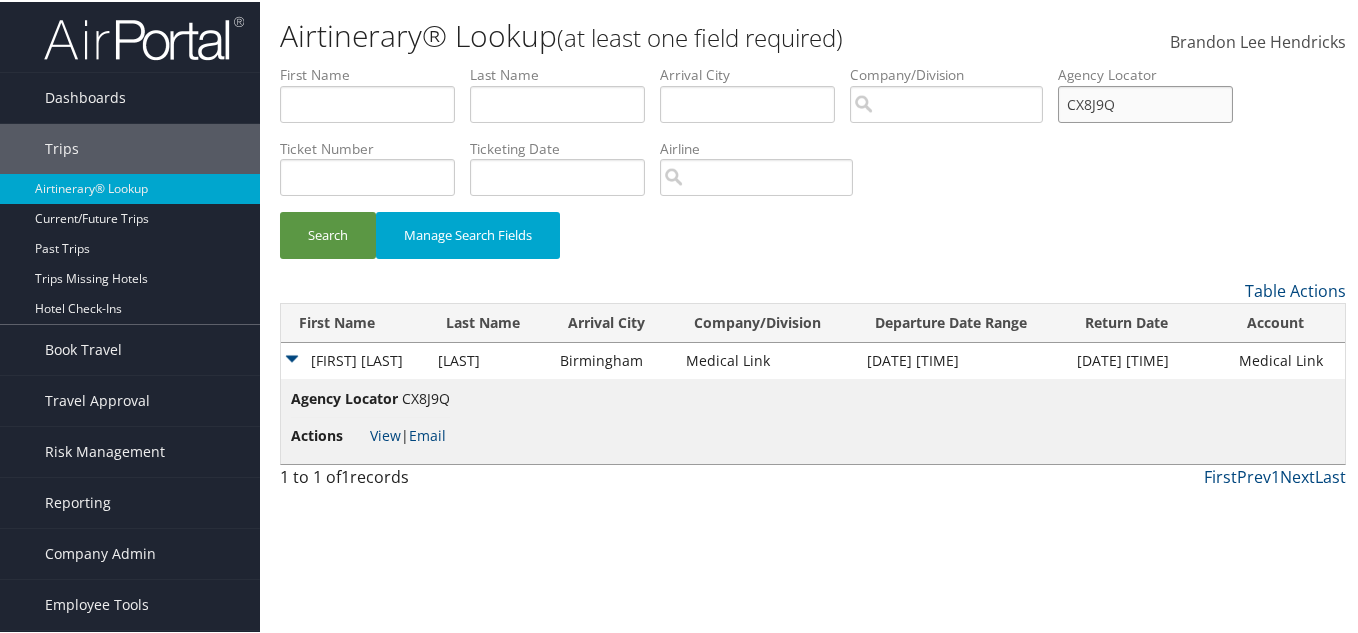 drag, startPoint x: 1162, startPoint y: 97, endPoint x: 892, endPoint y: 66, distance: 271.7738 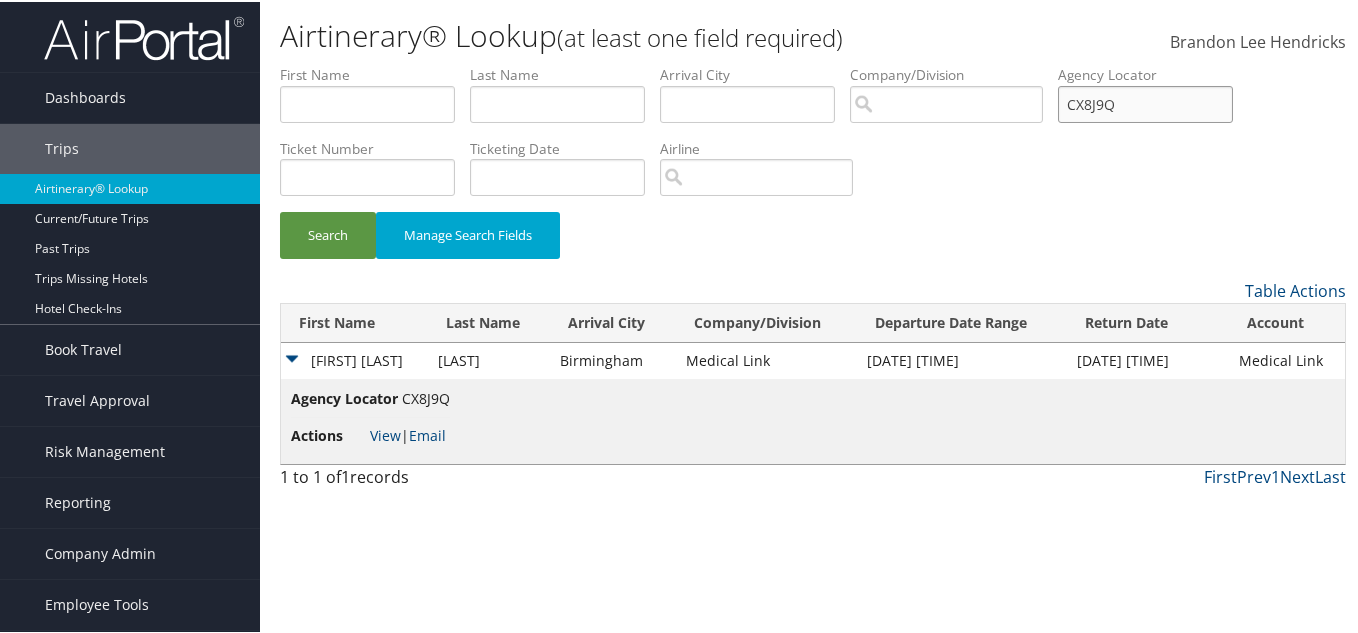 click on "First Name Last Name Departure City Arrival City Company/Division Airport/City Code Departure Date Range Agency Locator CX8J9Q Ticket Number Ticketing Date Invoice Number Flight Number Agent Name Air Confirmation Hotel Confirmation Credit Card - Last 4 Digits Airline Car Rental Chain Hotel Chain Rail Vendor Authorization Billable Client Code Cost Center Department Explanation Manager ID Project Purpose Region Traveler ID" at bounding box center (813, 63) 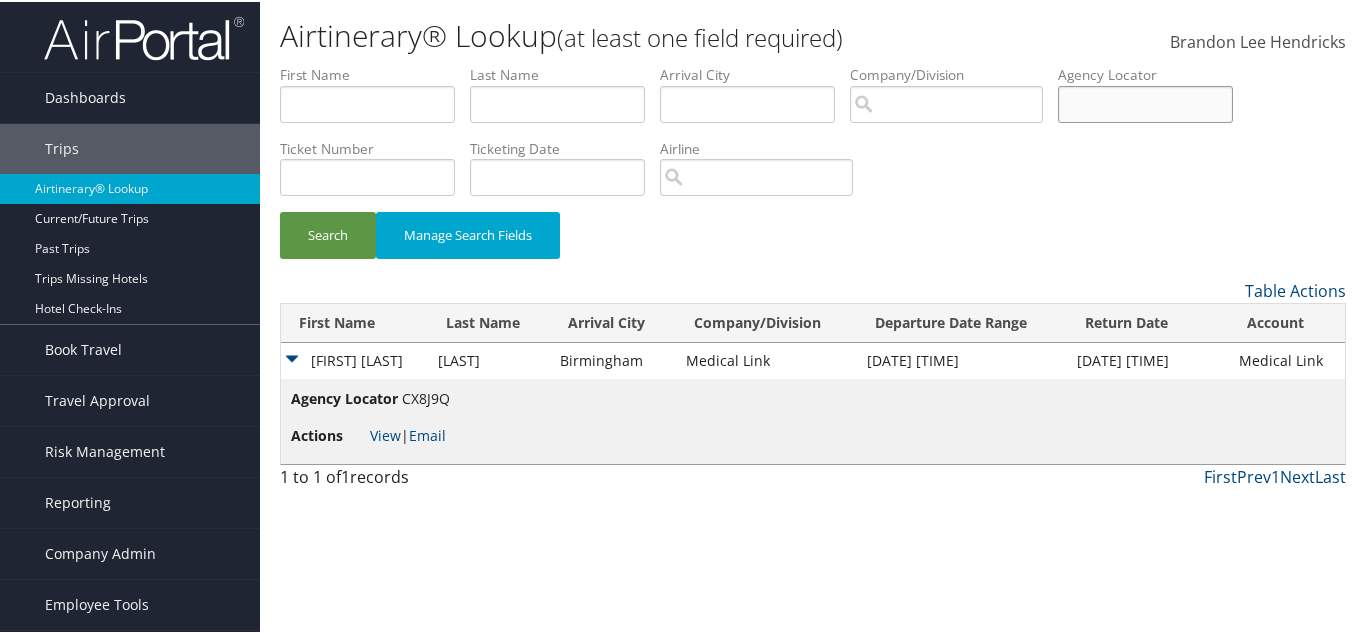 type 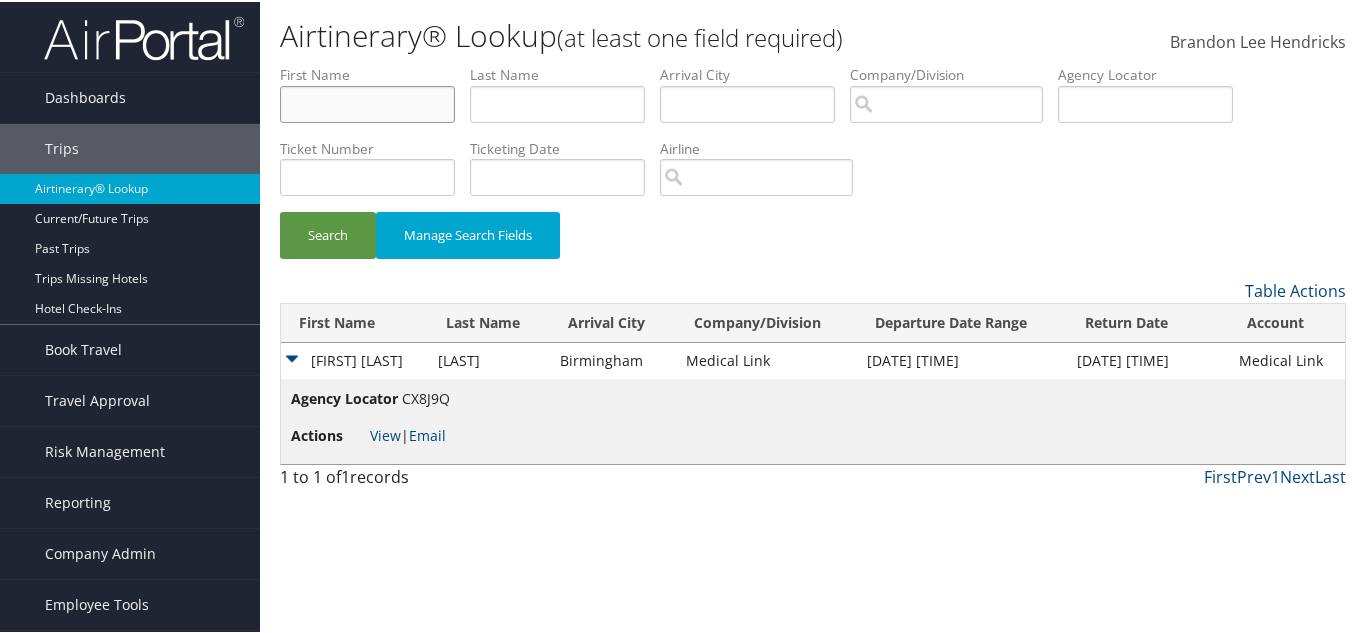 click at bounding box center (367, 102) 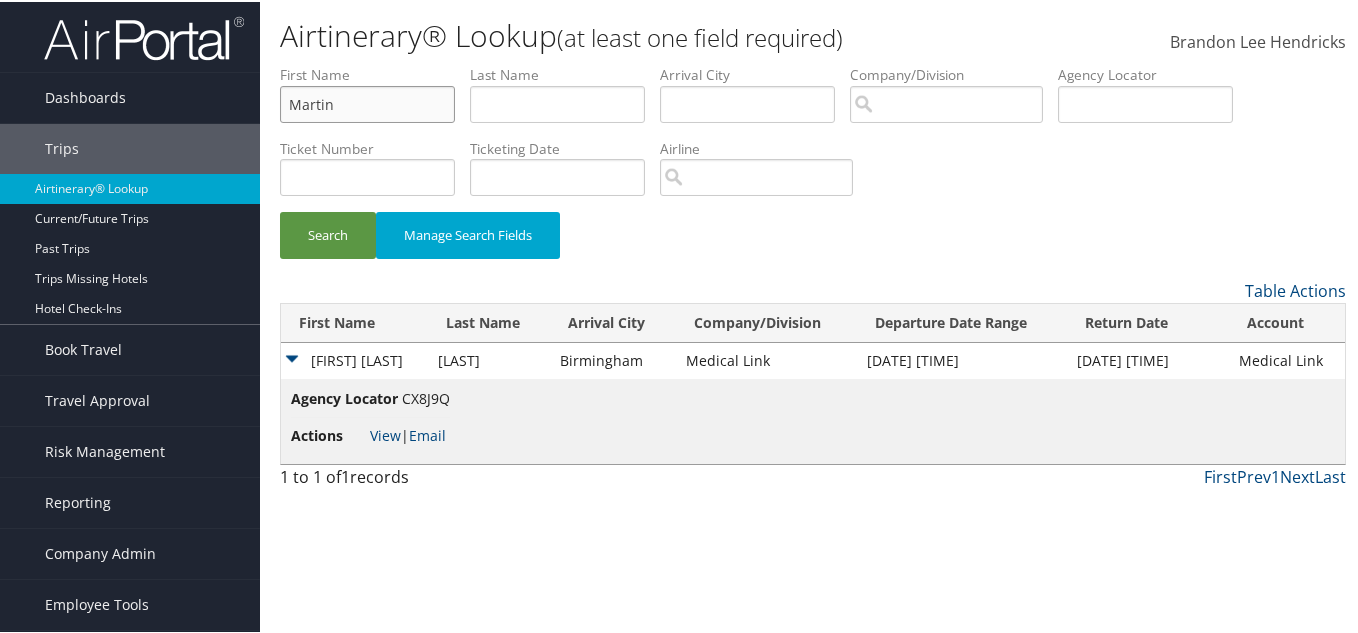 type on "Martin" 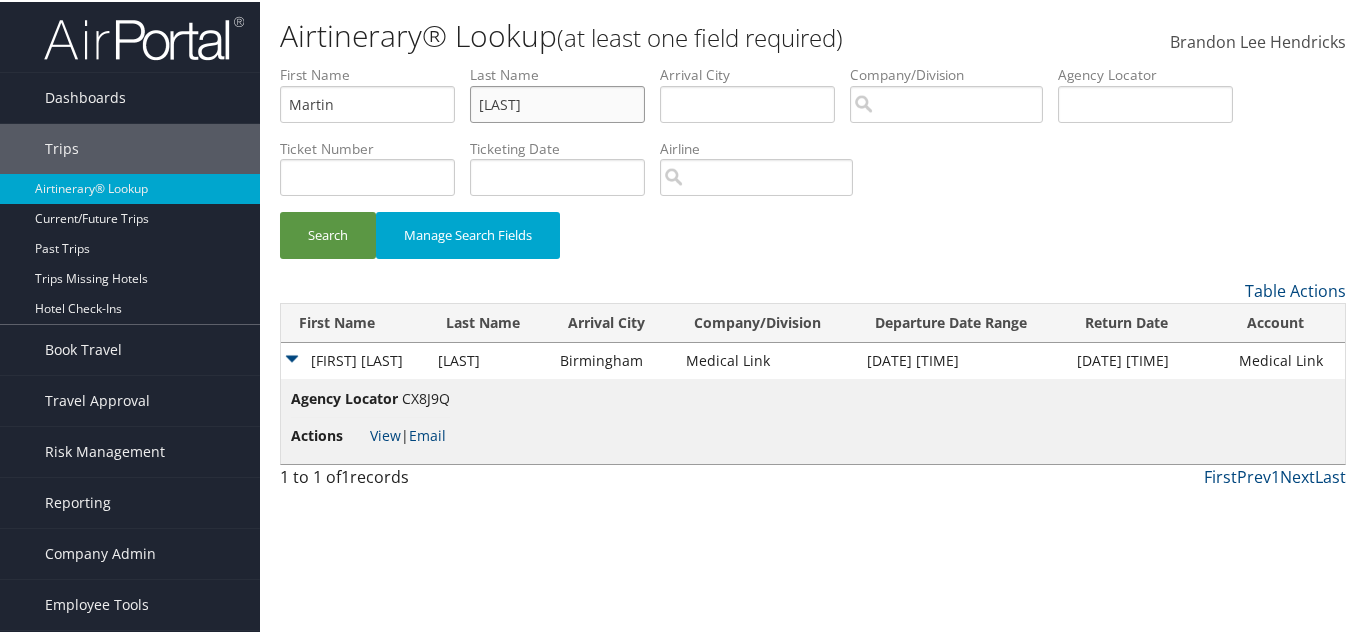 type on "Johns" 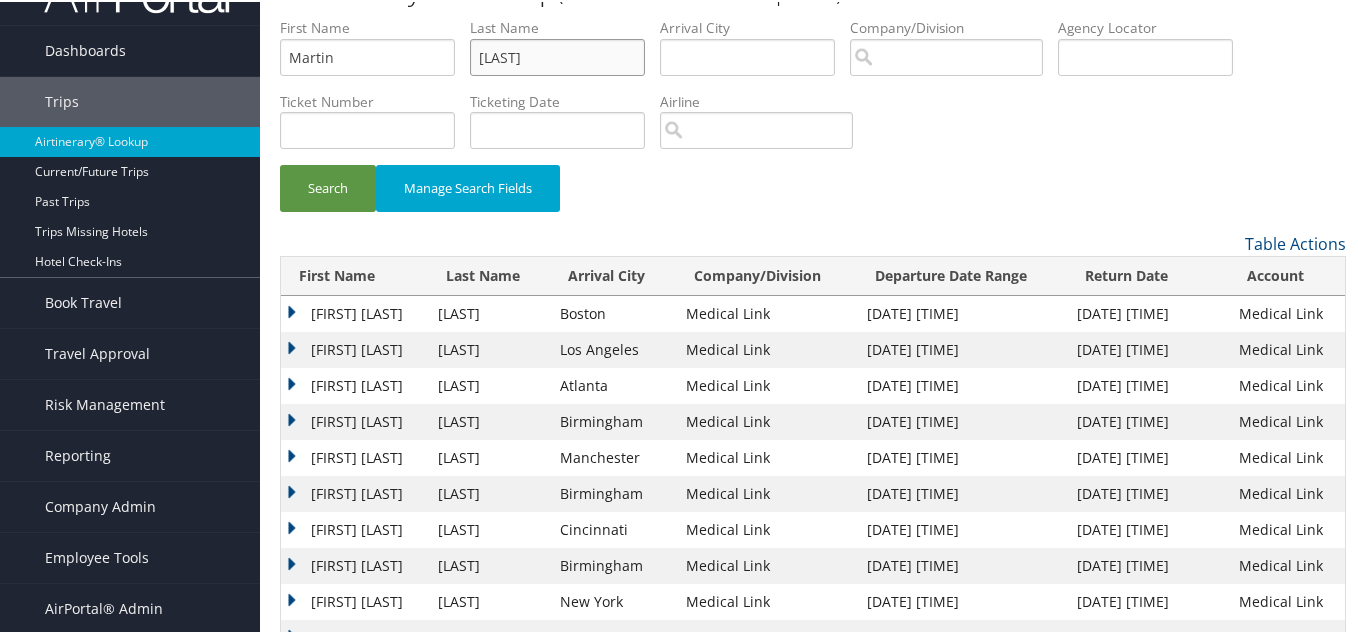 scroll, scrollTop: 67, scrollLeft: 0, axis: vertical 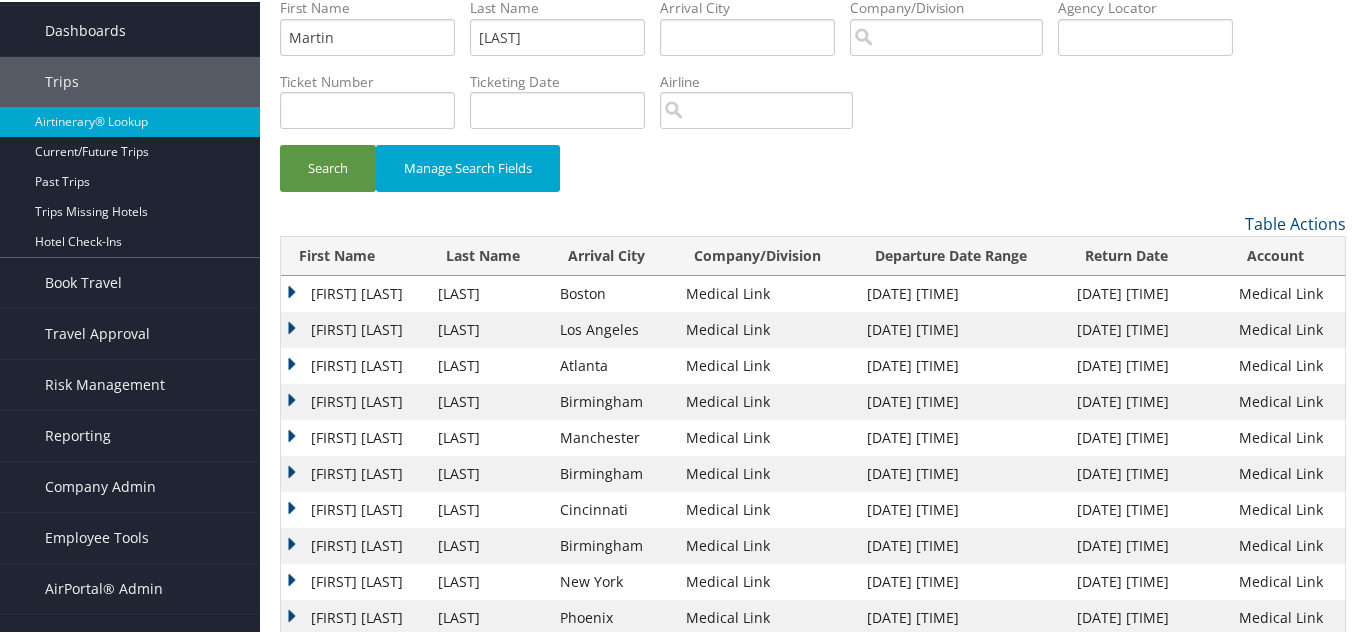 click on "MARTIN C" at bounding box center [354, 292] 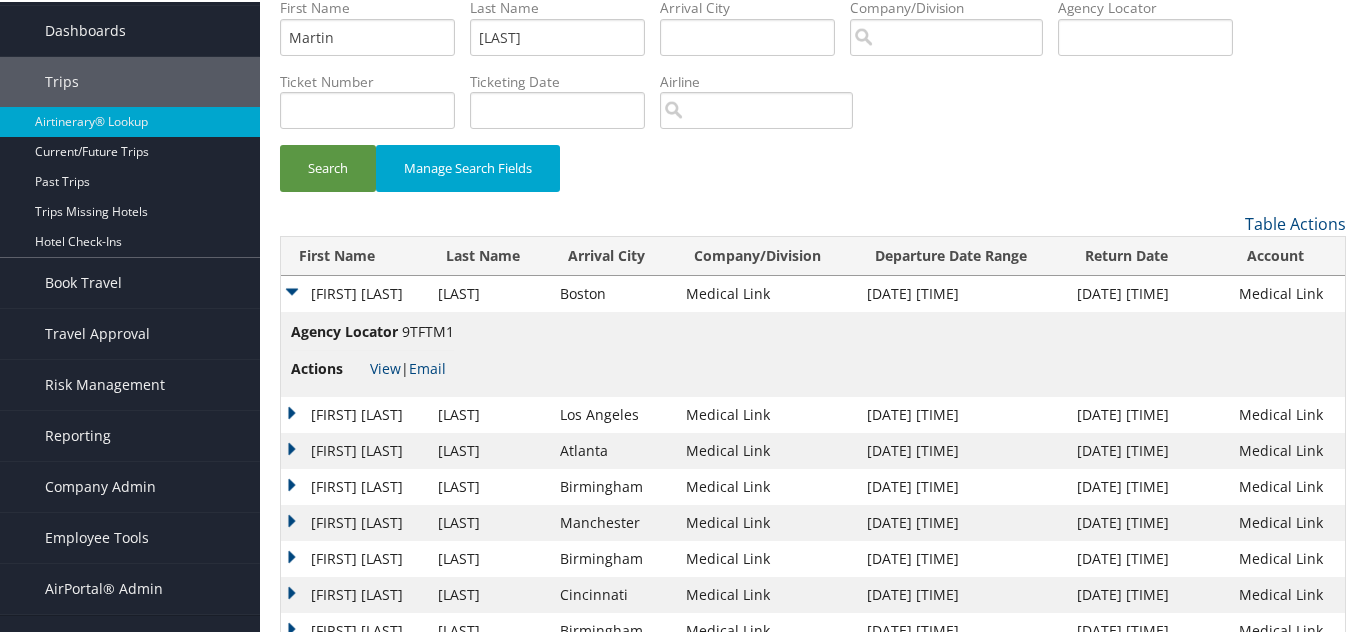 click on "MARTIN C" at bounding box center (354, 292) 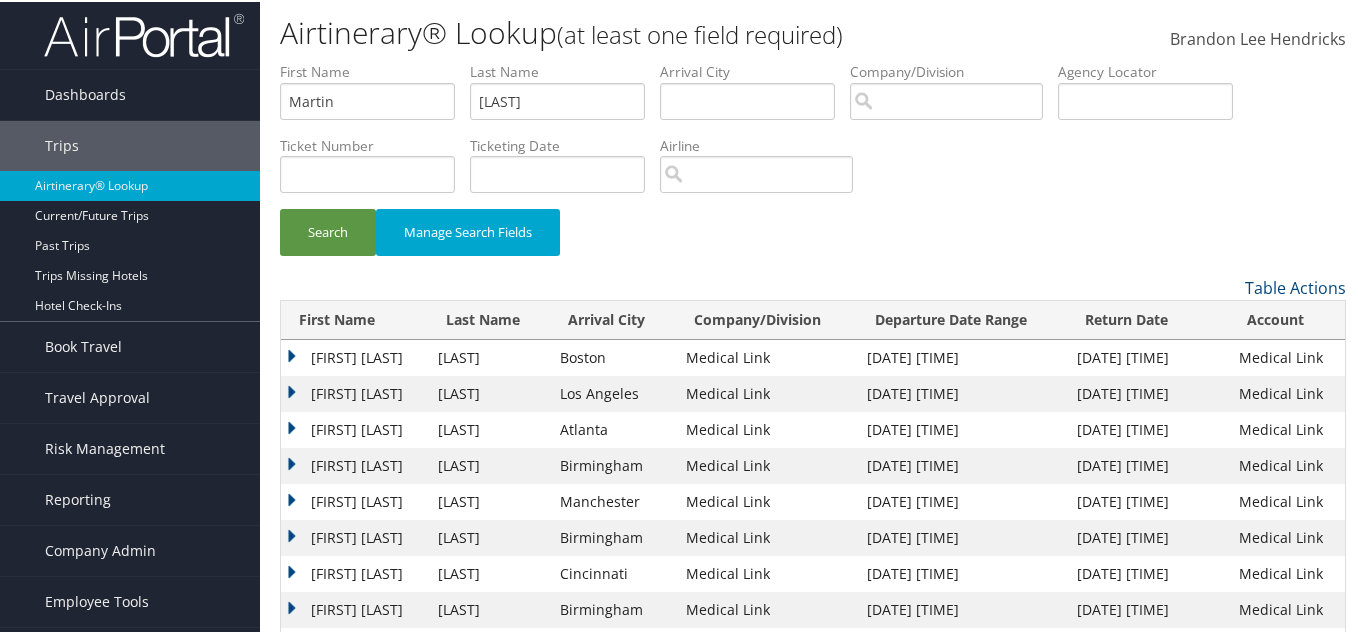 scroll, scrollTop: 0, scrollLeft: 0, axis: both 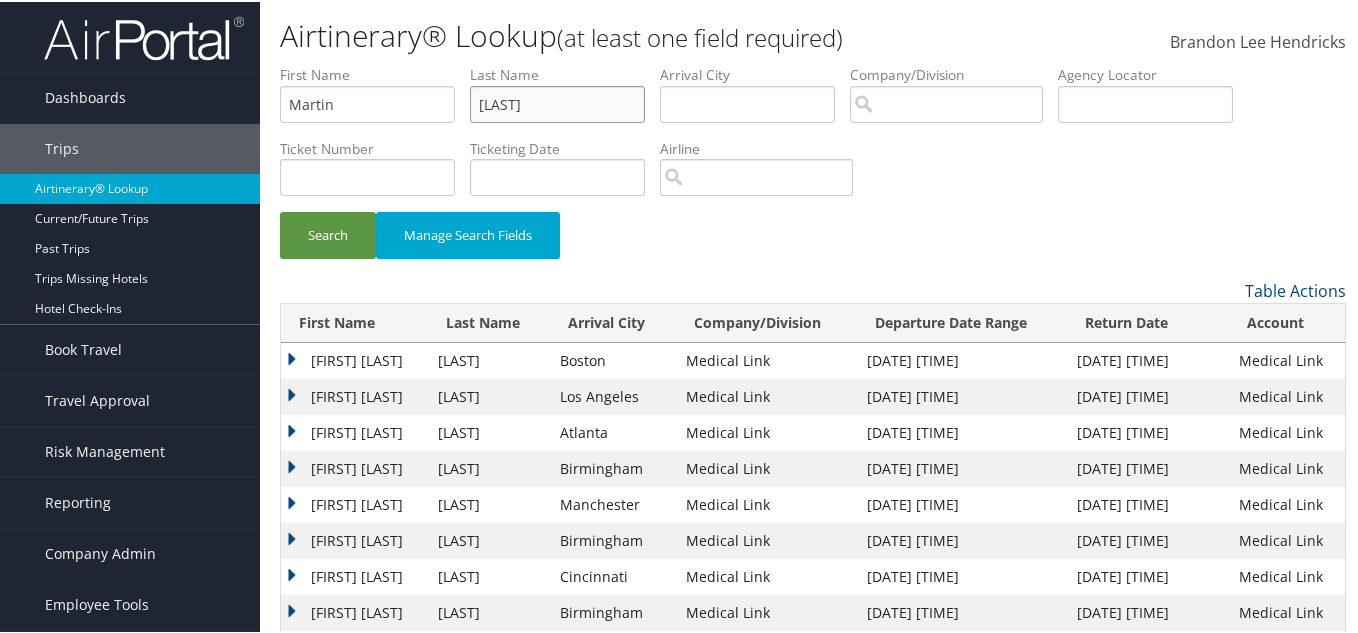 click on "First Name Martin Last Name Johns Departure City Arrival City Company/Division Airport/City Code Departure Date Range Agency Locator Ticket Number Ticketing Date Invoice Number Flight Number Agent Name Air Confirmation Hotel Confirmation Credit Card - Last 4 Digits Airline Car Rental Chain Hotel Chain Rail Vendor Authorization Billable Client Code Cost Center Department Explanation Manager ID Project Purpose Region Traveler ID" at bounding box center (813, 63) 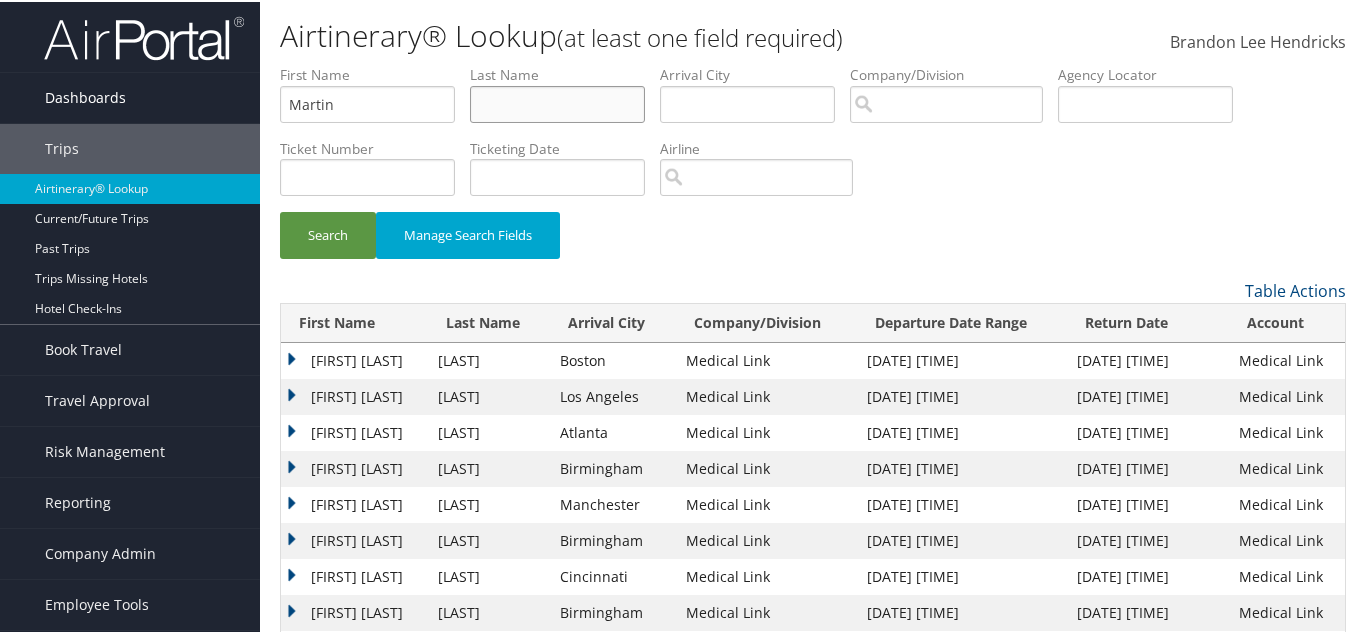type 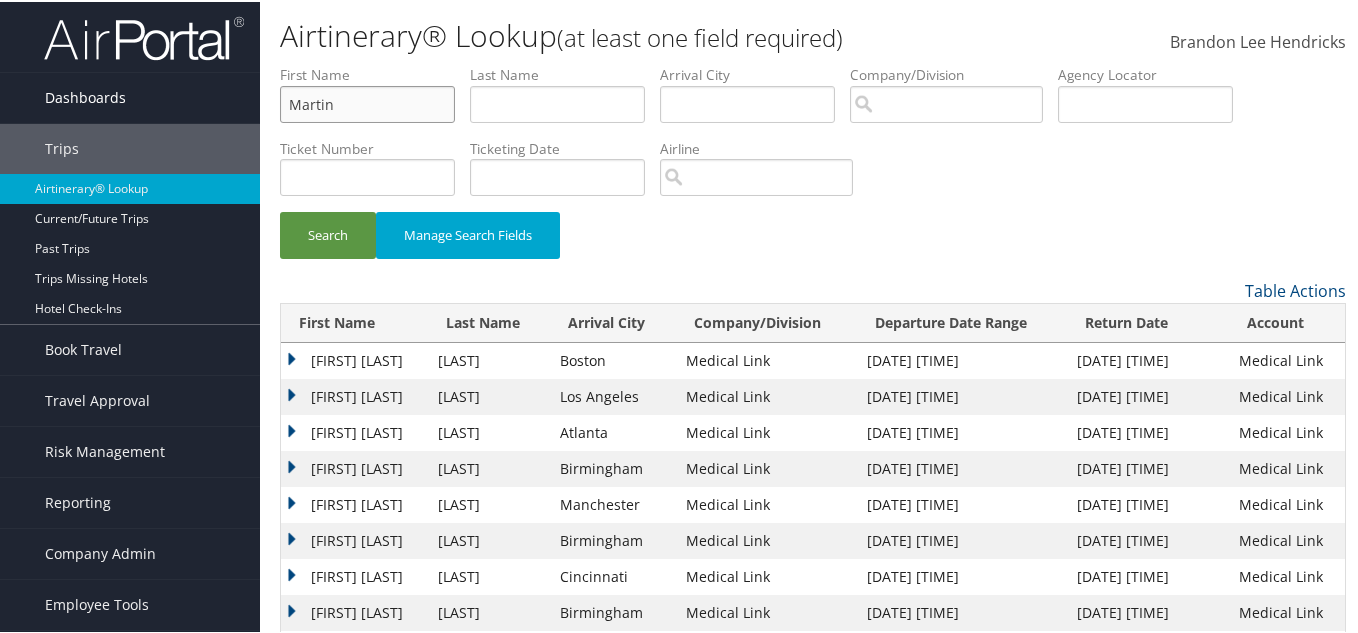 click on "Dashboards AirPortal 360™ (Manager) AirPortal 360™ (Agent) My Travel Dashboard   Trips Airtinerary® Lookup Current/Future Trips Past Trips Trips Missing Hotels Hotel Check-ins   Book Travel Agent Booking Request Approval Request (Beta) Book/Manage Online Trips   Travel Approval Pending Trip Approvals Approved Trips Canceled Trips Approvals (Beta)   Risk Management SecurityLogic® Map SecurityLogic® Reporting beta Assistance Requests Travel Alerts Notifications   Reporting Unused Tickets Savings Tracker Value Scorecard Virtual Pay Lookup Domo Prime Analytics   Company Admin Company Information Configure Approval Types (Beta) People Users (Beta) Vendor Contracts Travel Agency Contacts Help Desk Travel Policy Forms Of Payment Service Fees  Reporting Fields (Beta) Report Settings Technology Settings Airtinerary® Settings Virtual Pay Settings Notes" at bounding box center [683, 368] 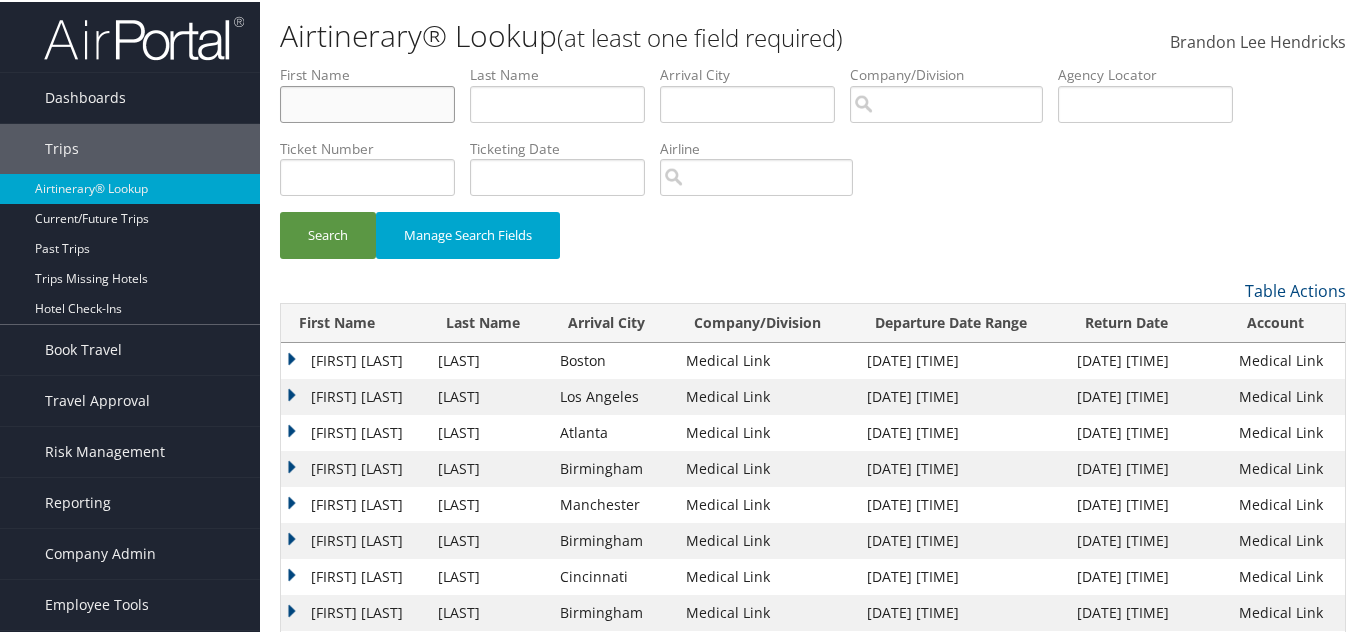 type 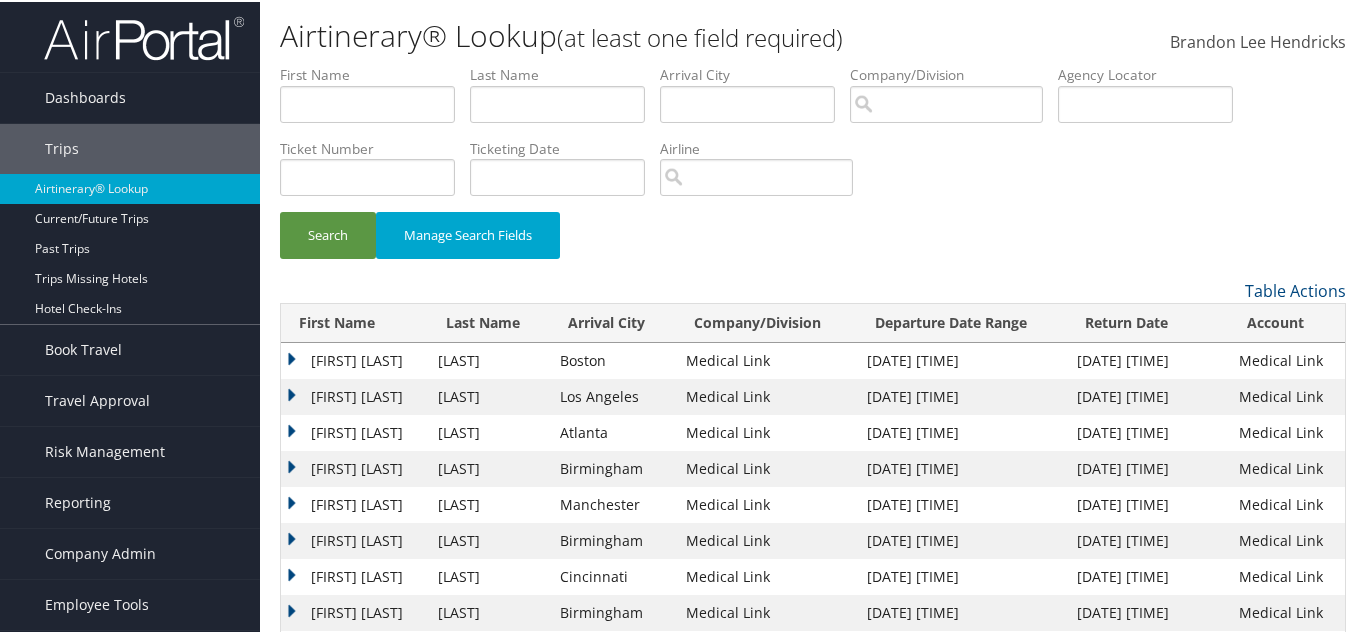 drag, startPoint x: 969, startPoint y: 235, endPoint x: 1047, endPoint y: 241, distance: 78.23043 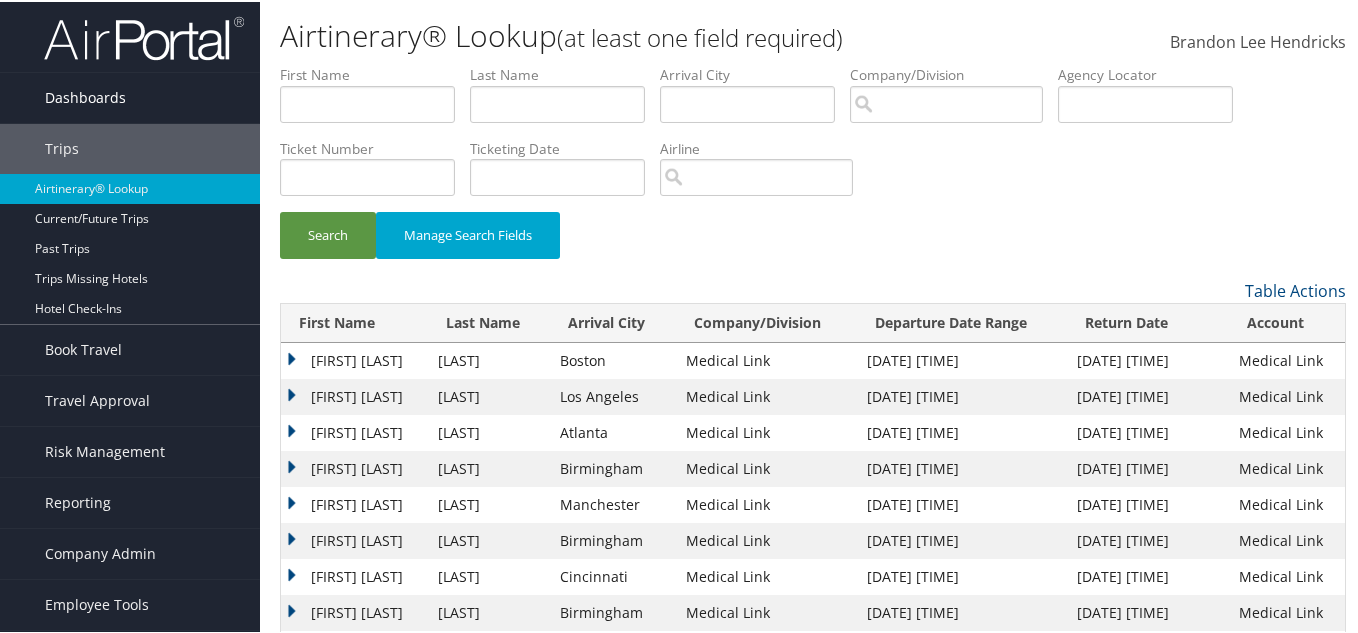click on "Dashboards" at bounding box center [85, 96] 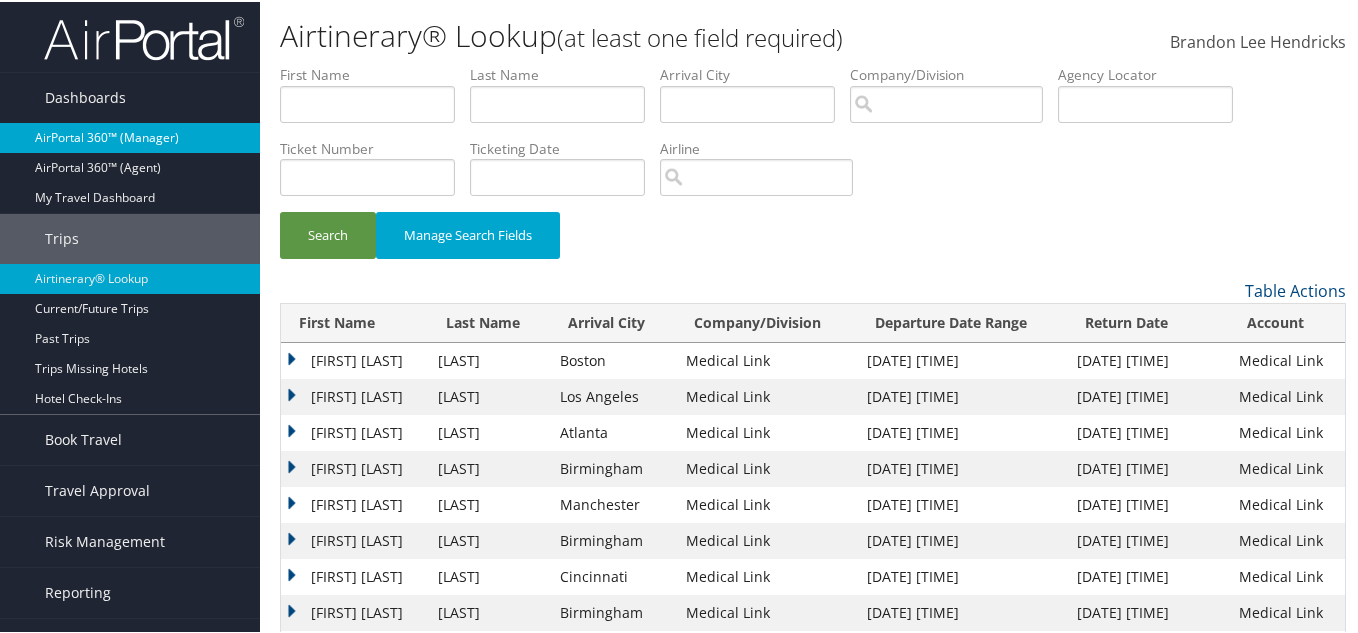 click on "AirPortal 360™ (Manager)" at bounding box center [130, 136] 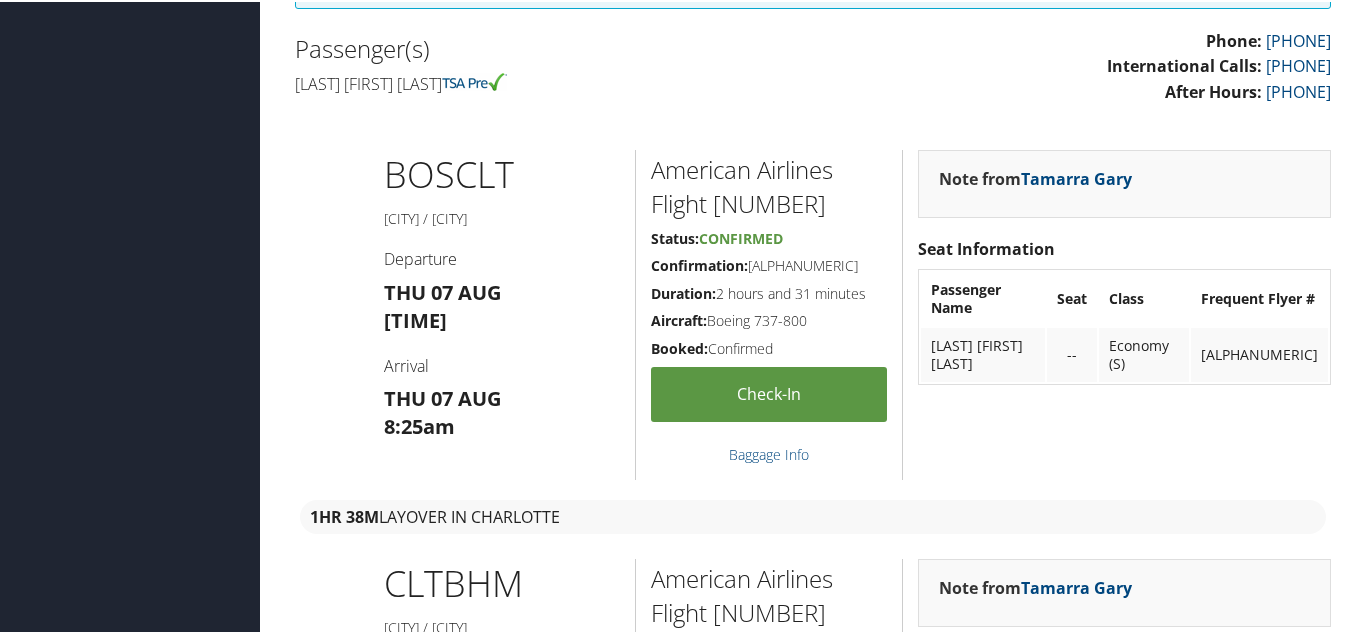 scroll, scrollTop: 400, scrollLeft: 0, axis: vertical 